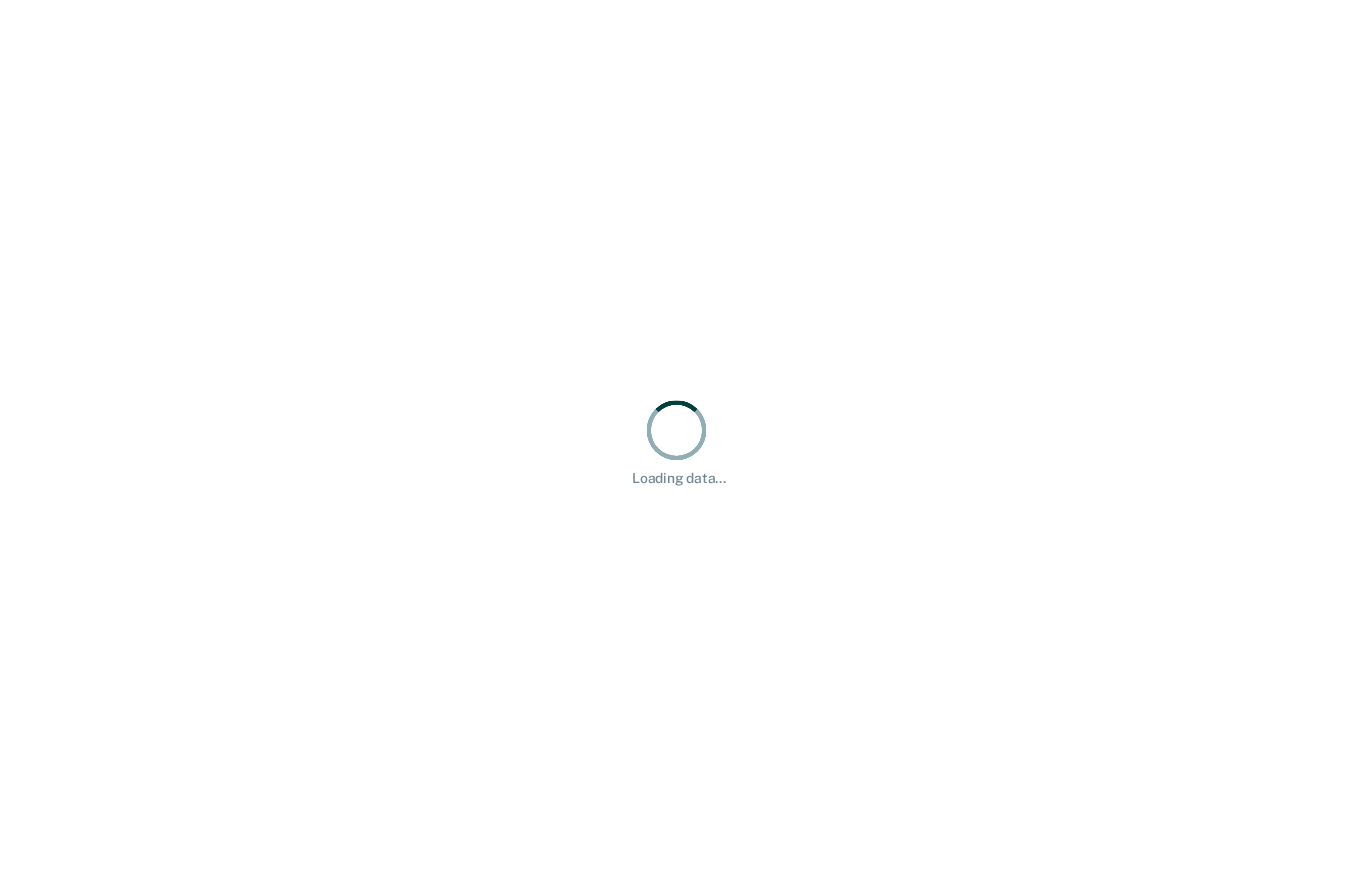 scroll, scrollTop: 0, scrollLeft: 0, axis: both 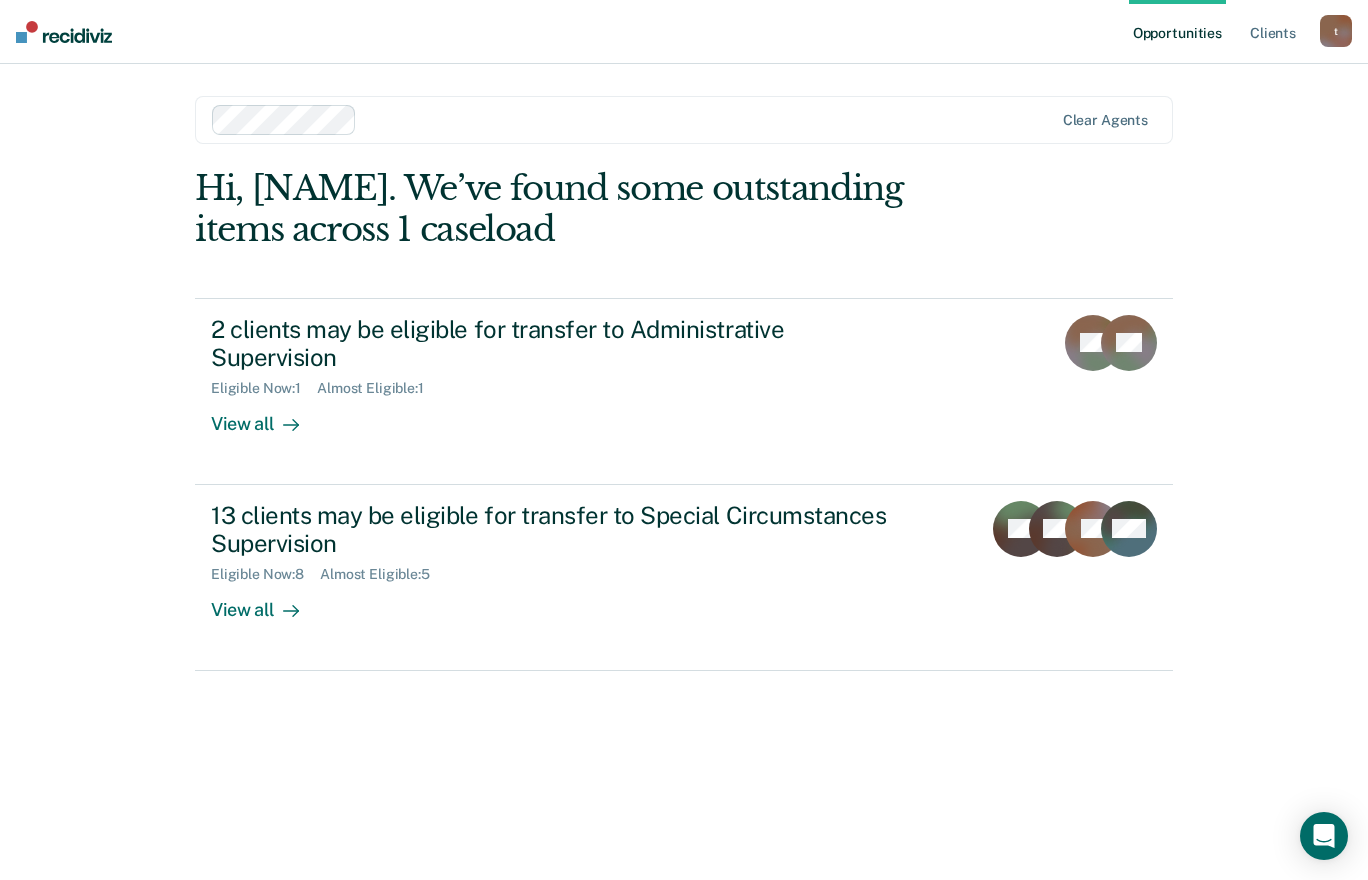 drag, startPoint x: 747, startPoint y: 108, endPoint x: 775, endPoint y: 96, distance: 30.463093 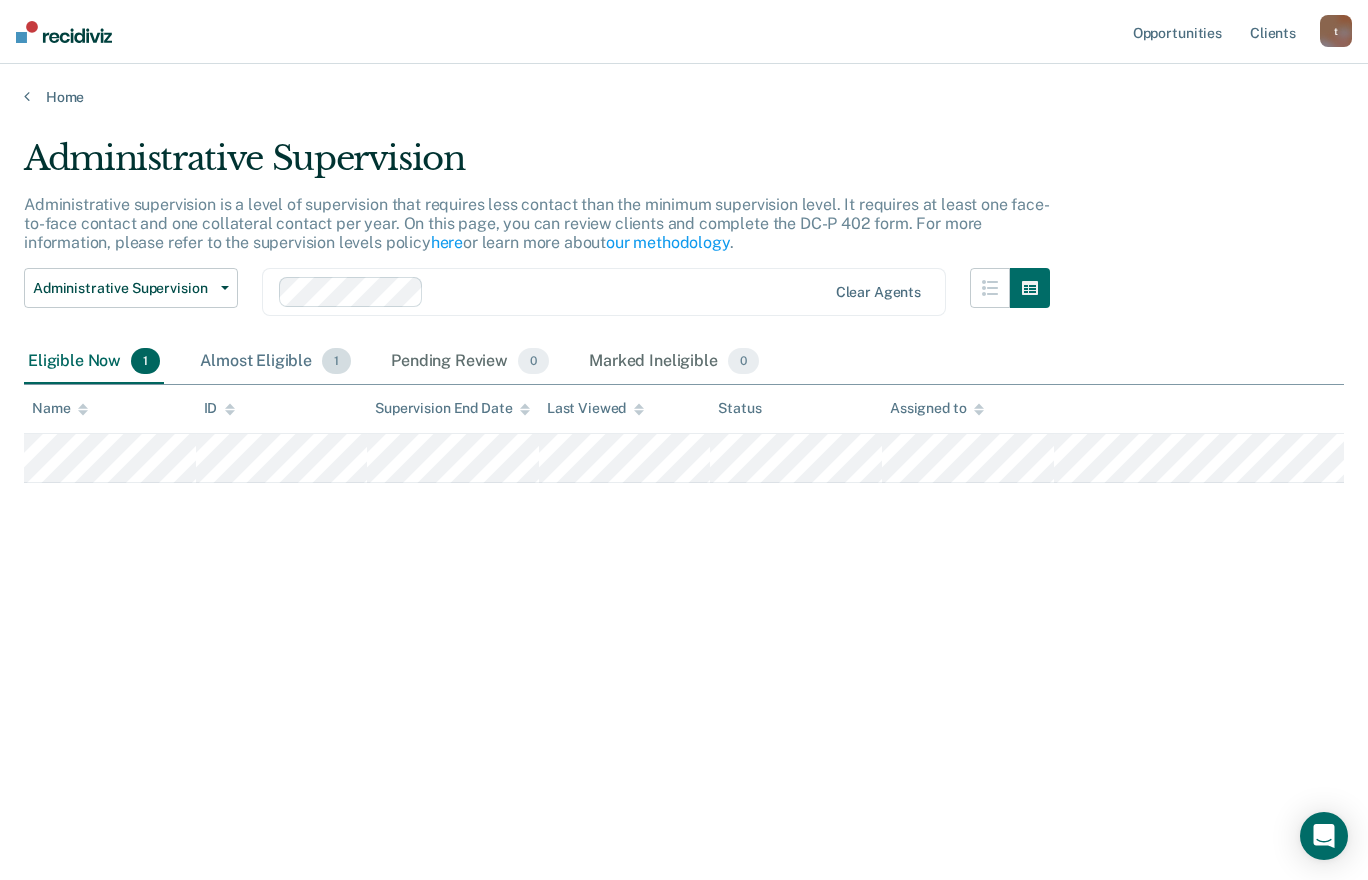 click on "Almost Eligible 1" at bounding box center [275, 362] 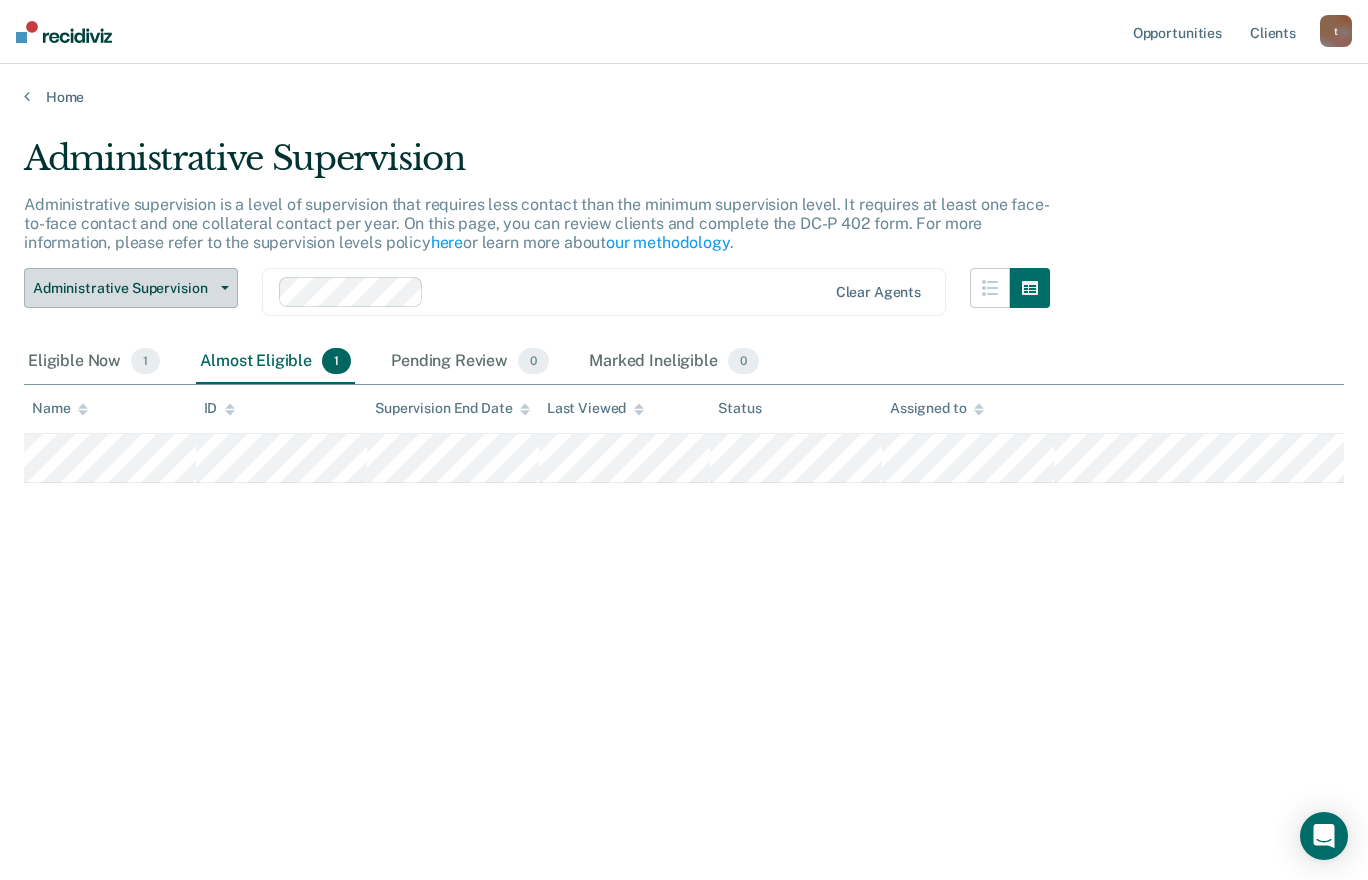 click on "Administrative Supervision" at bounding box center (123, 288) 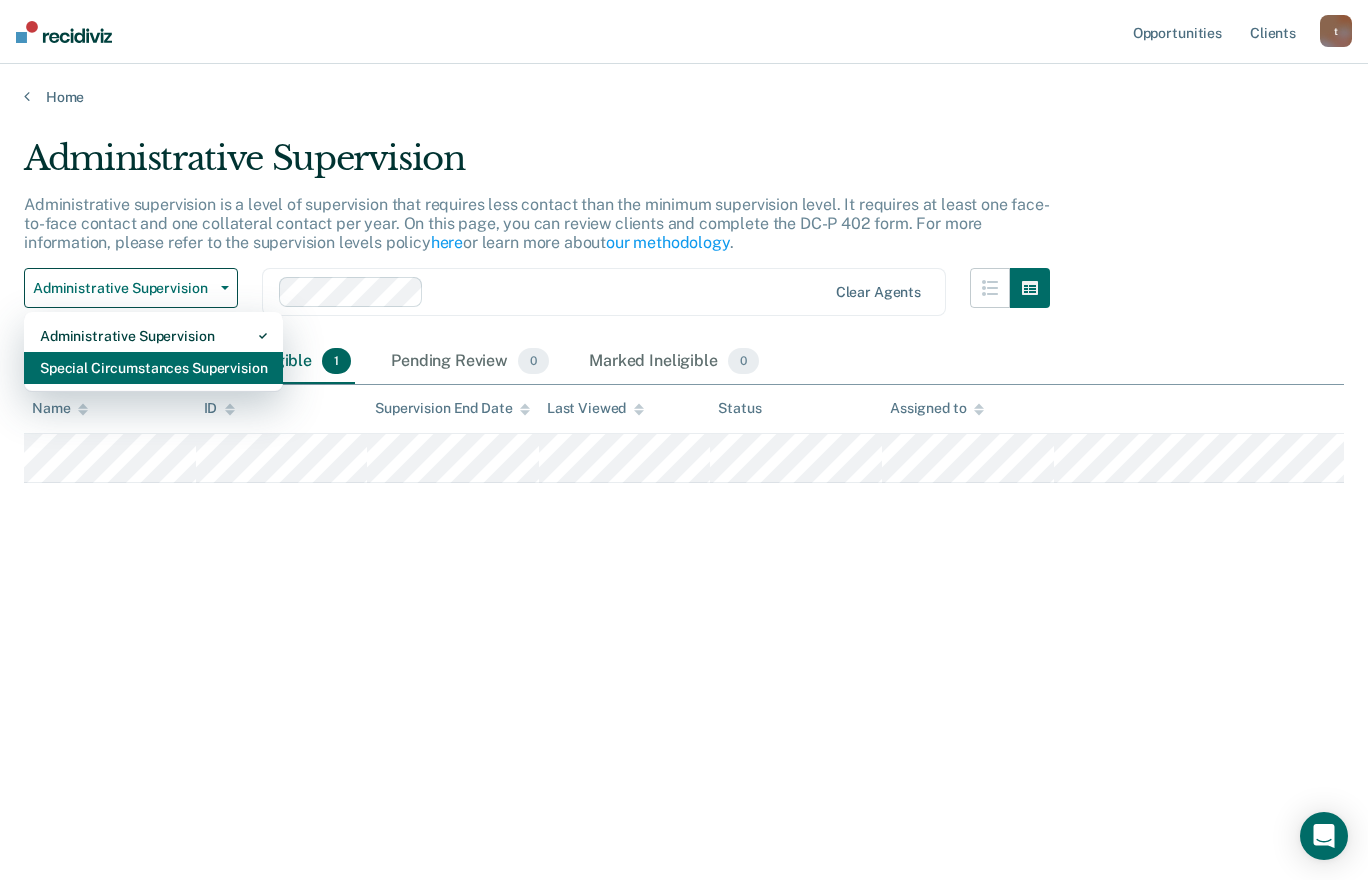 click on "Special Circumstances Supervision" at bounding box center [153, 368] 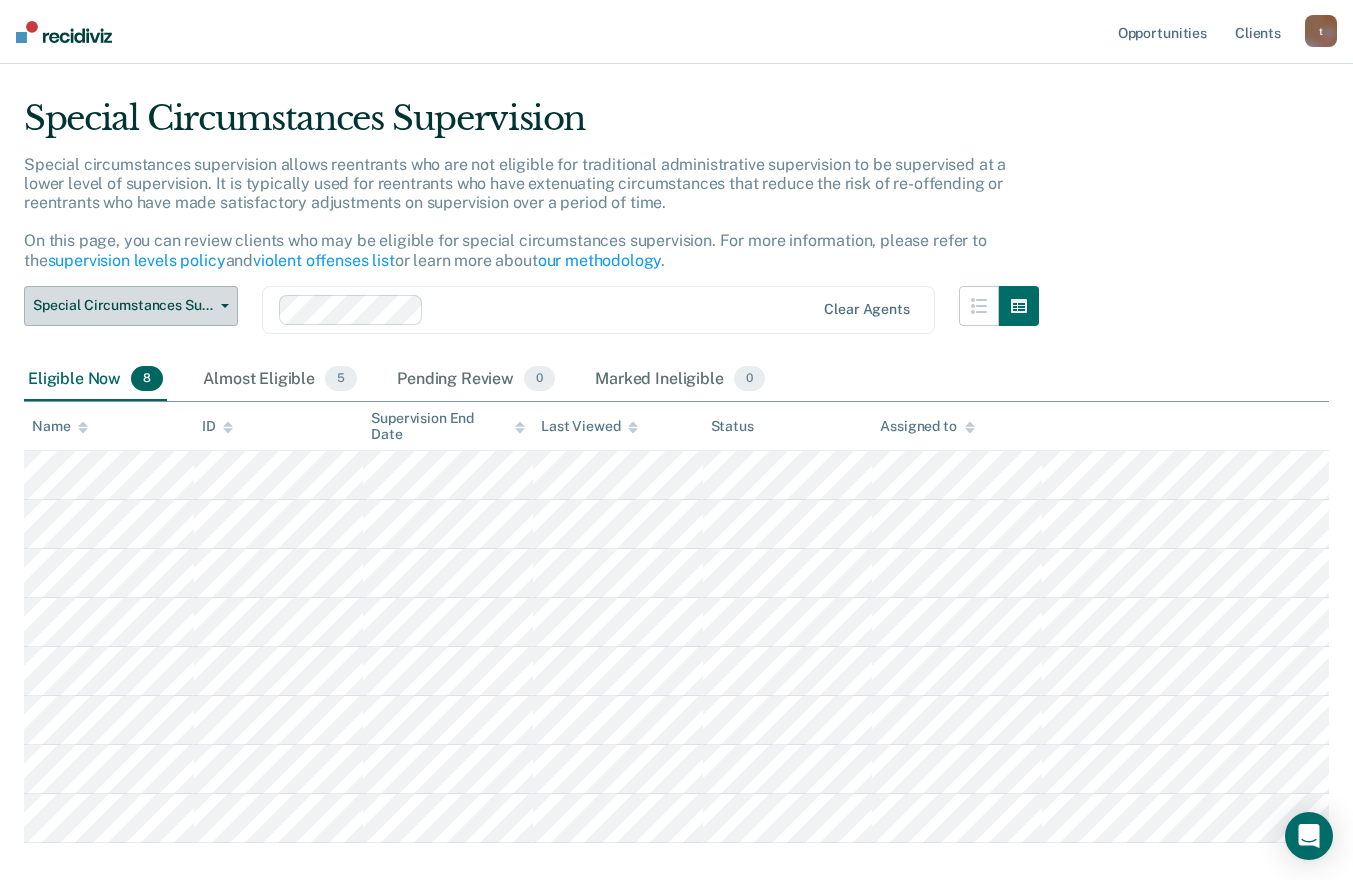 scroll, scrollTop: 147, scrollLeft: 0, axis: vertical 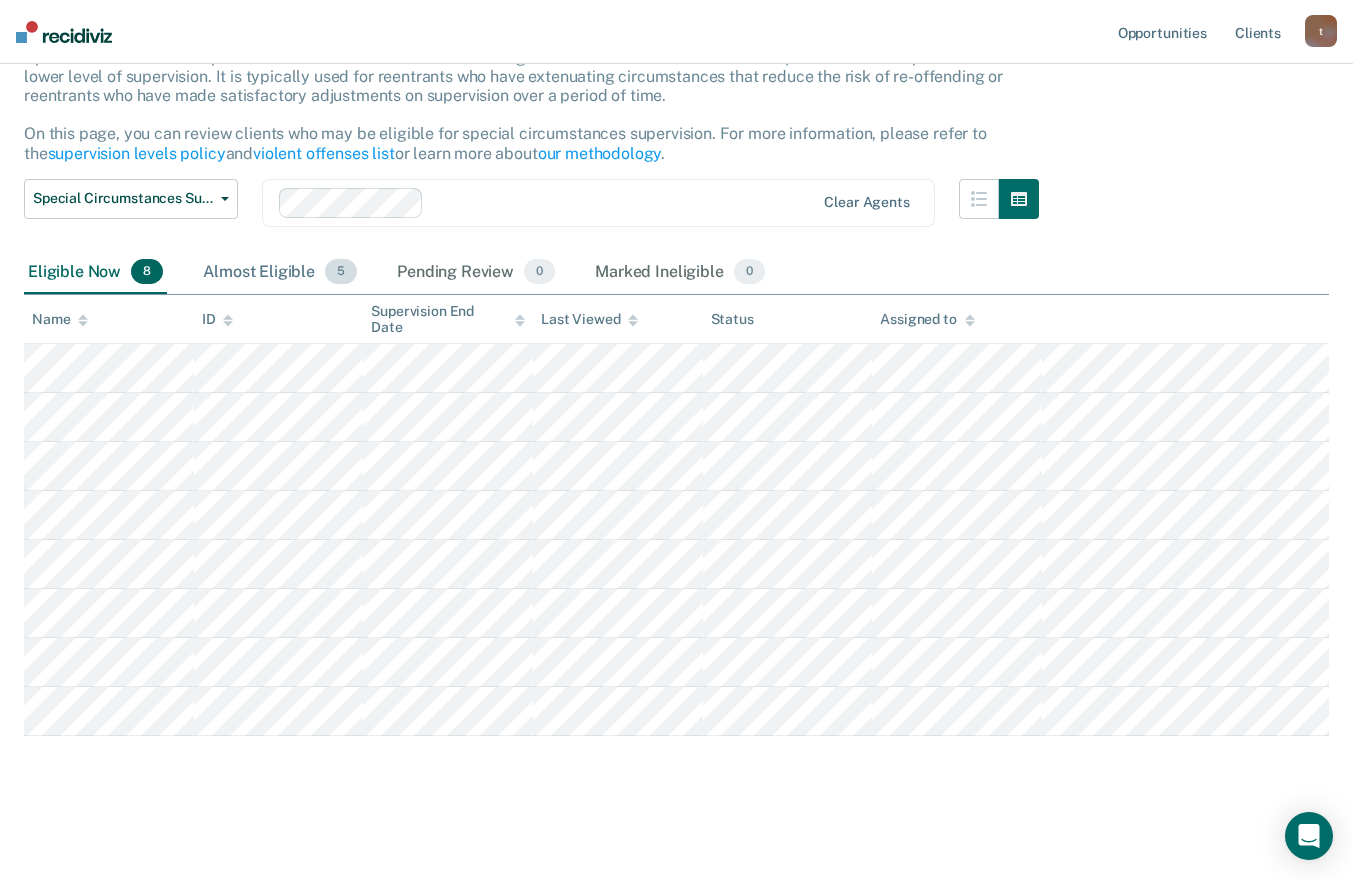 click on "Almost Eligible 5" at bounding box center (280, 273) 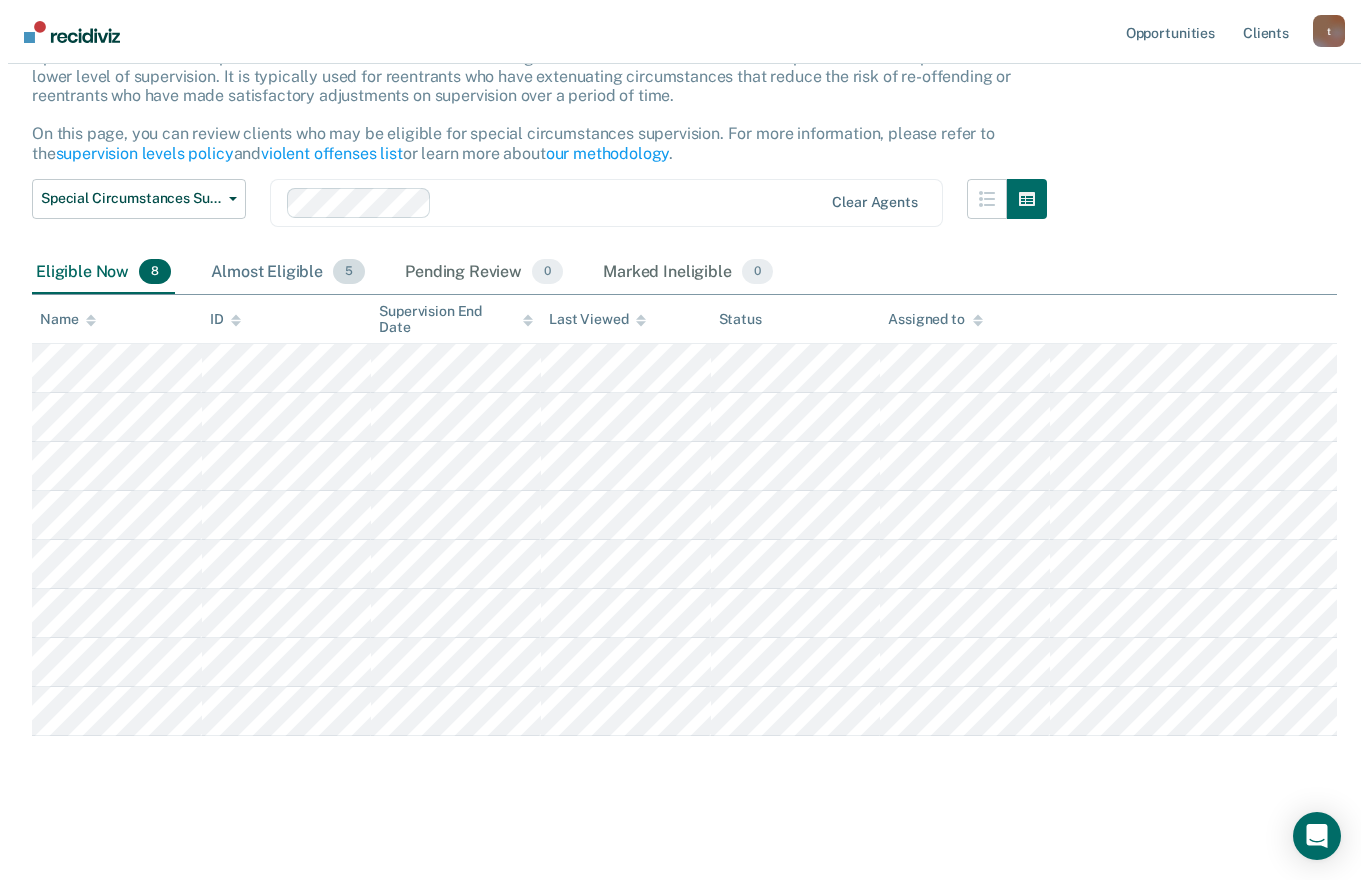 scroll, scrollTop: 0, scrollLeft: 0, axis: both 